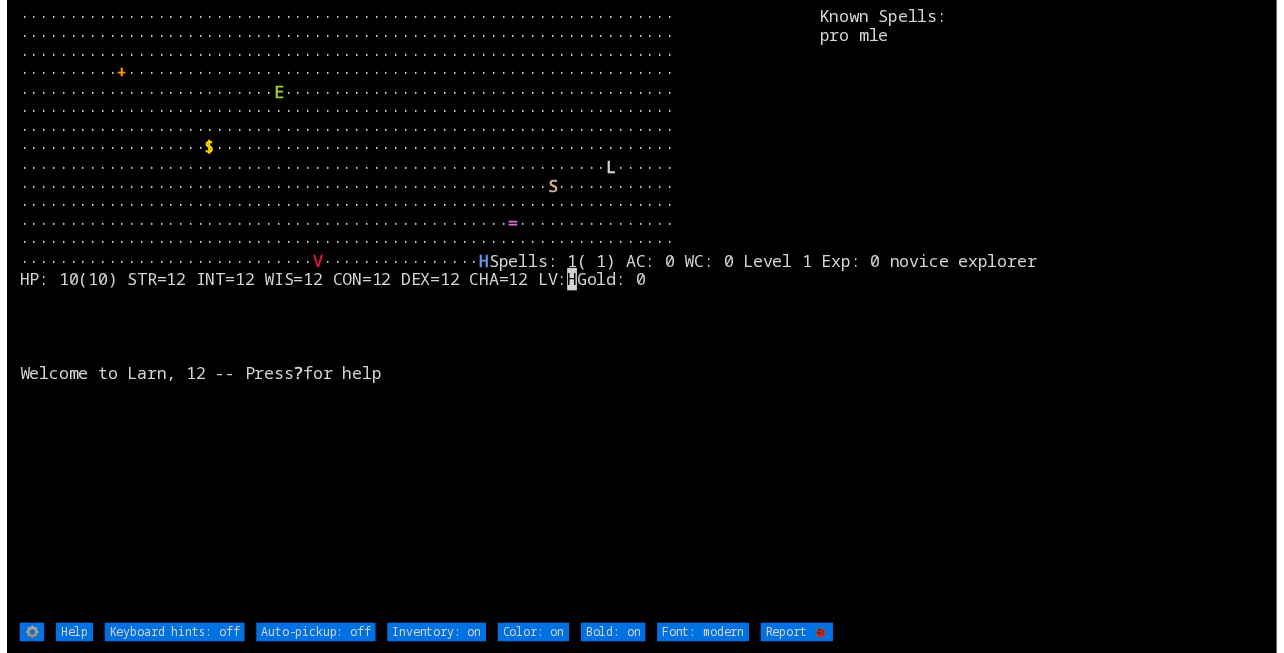 scroll, scrollTop: 0, scrollLeft: 0, axis: both 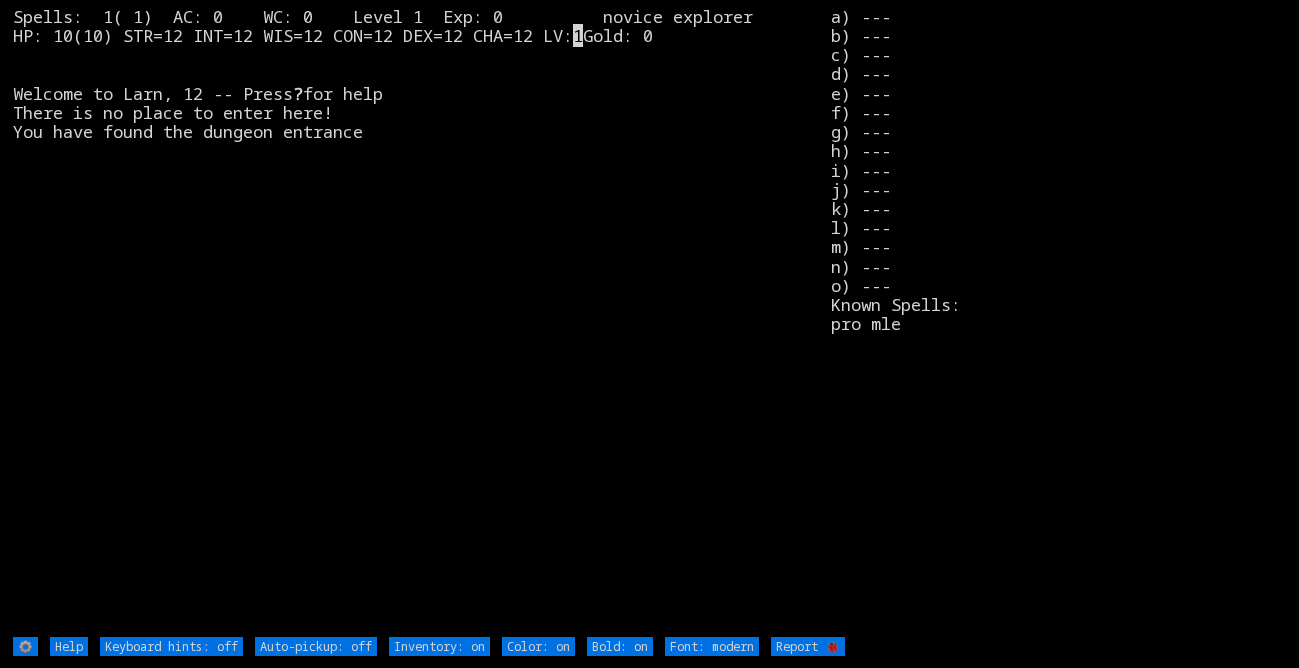 click on "1   Gold: 0
Welcome to Larn, [NAME] -- Press  ?  for help
There is no place to enter here!
You have found the dungeon entrance" at bounding box center [422, 321] 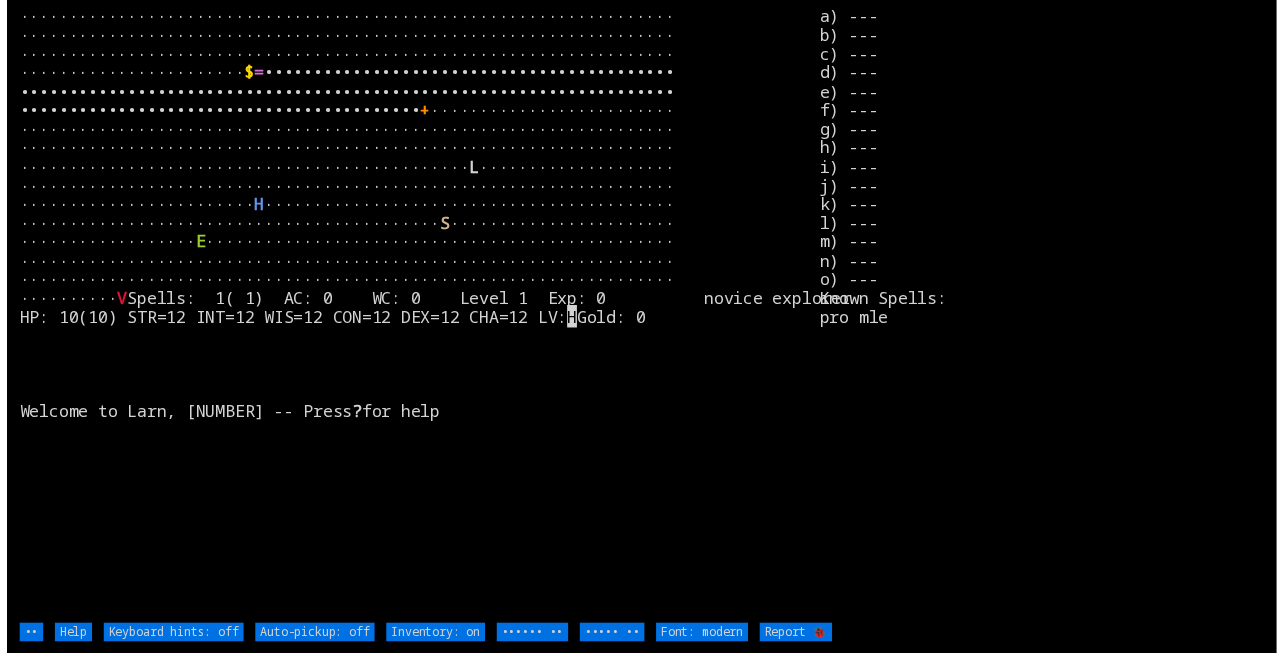 scroll, scrollTop: 0, scrollLeft: 0, axis: both 